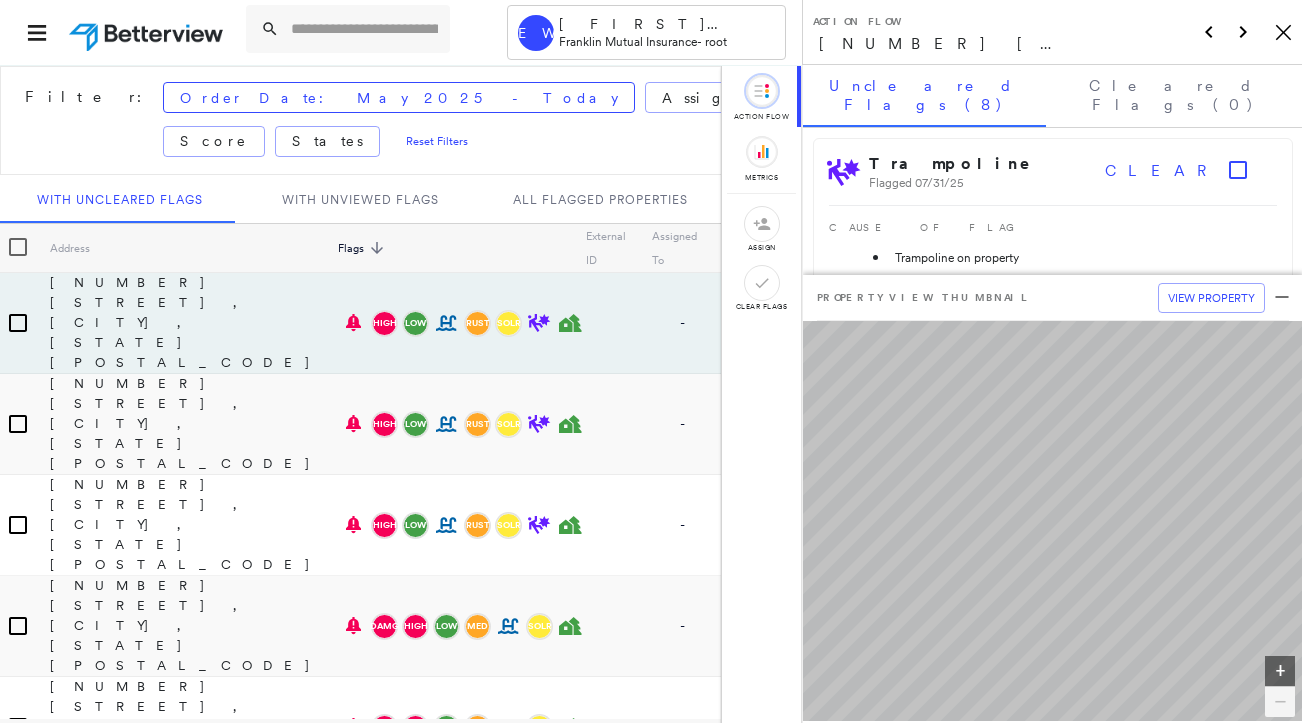 scroll, scrollTop: 0, scrollLeft: 0, axis: both 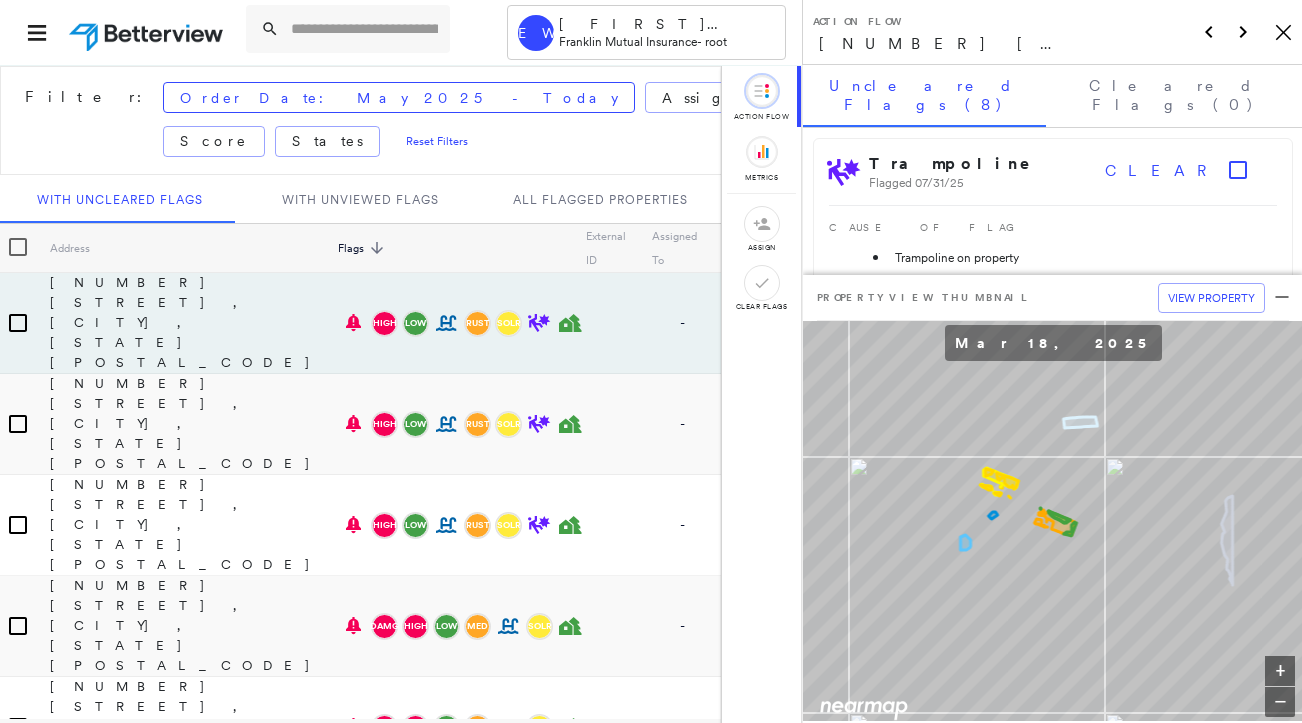 drag, startPoint x: 336, startPoint y: 24, endPoint x: 368, endPoint y: 57, distance: 45.96738 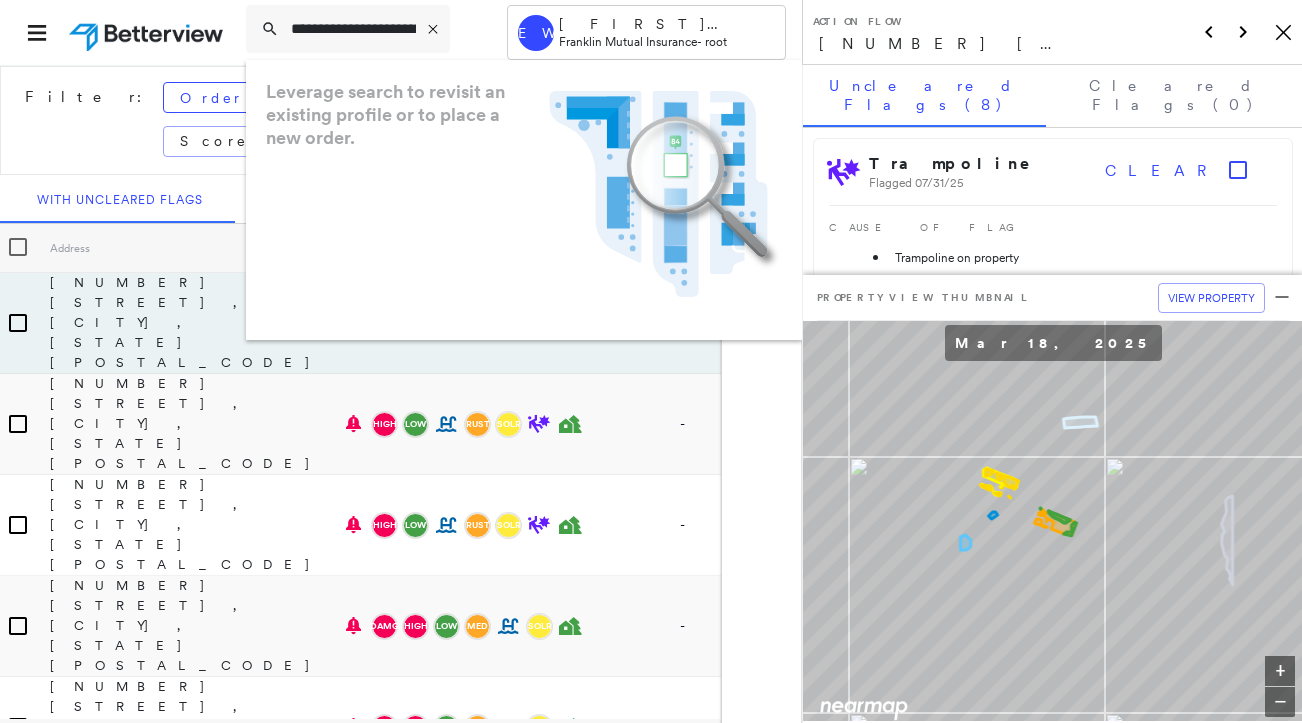 scroll, scrollTop: 0, scrollLeft: 118, axis: horizontal 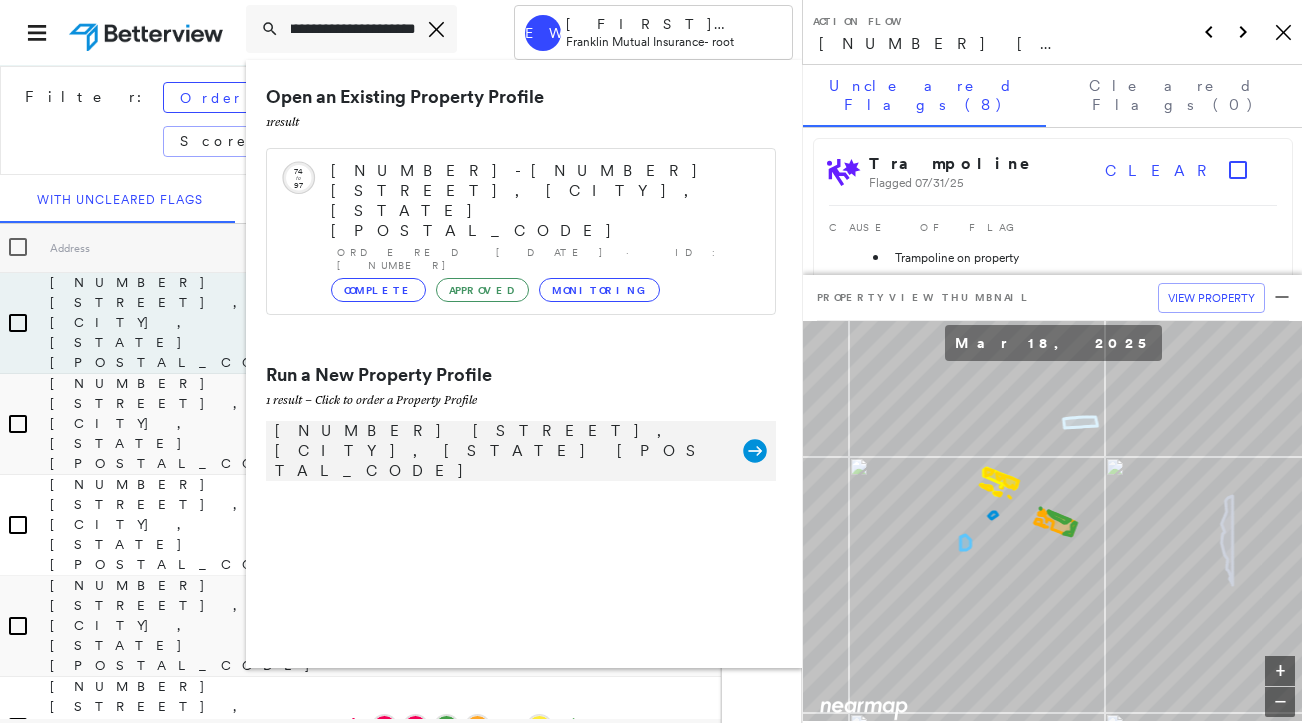 type on "**********" 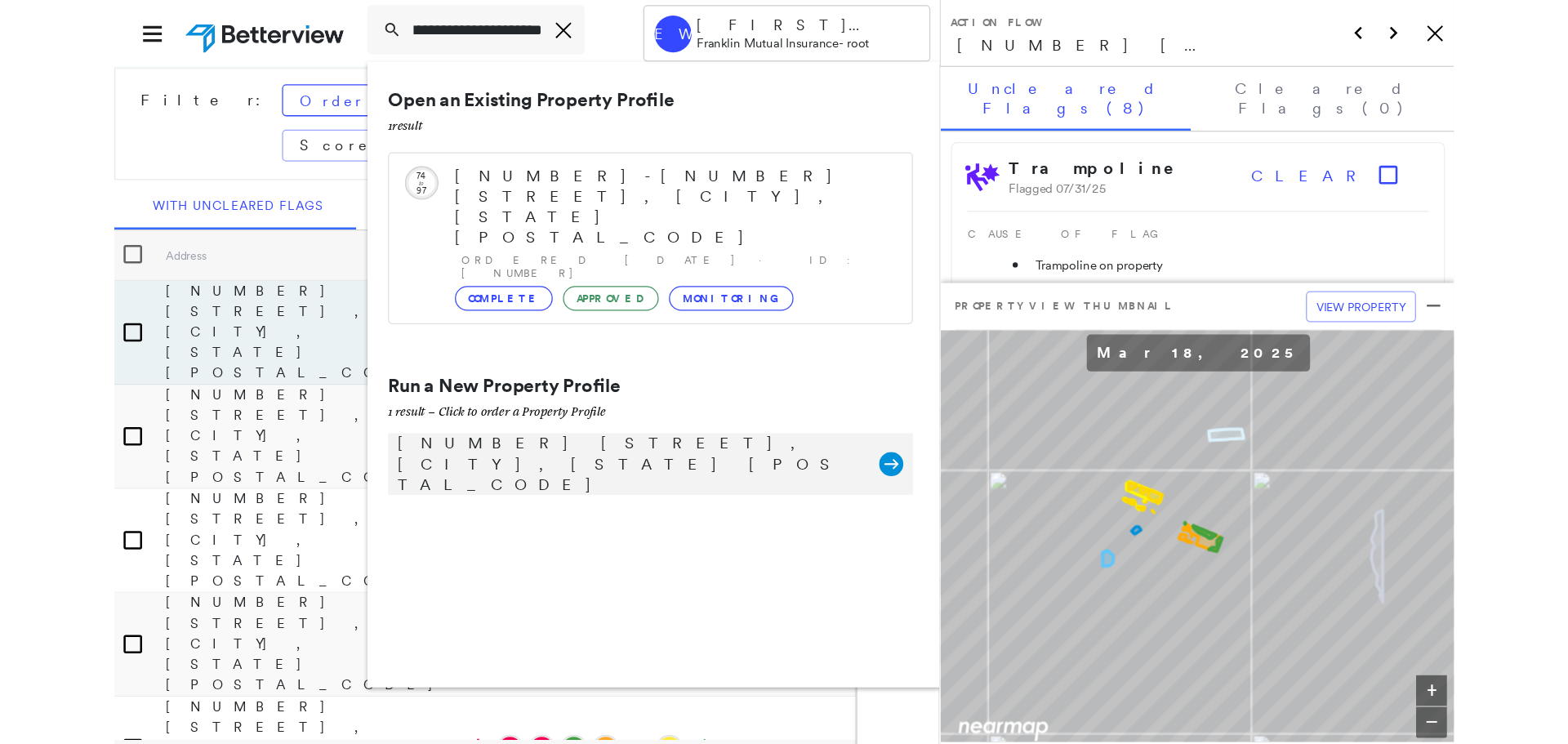 scroll, scrollTop: 0, scrollLeft: 0, axis: both 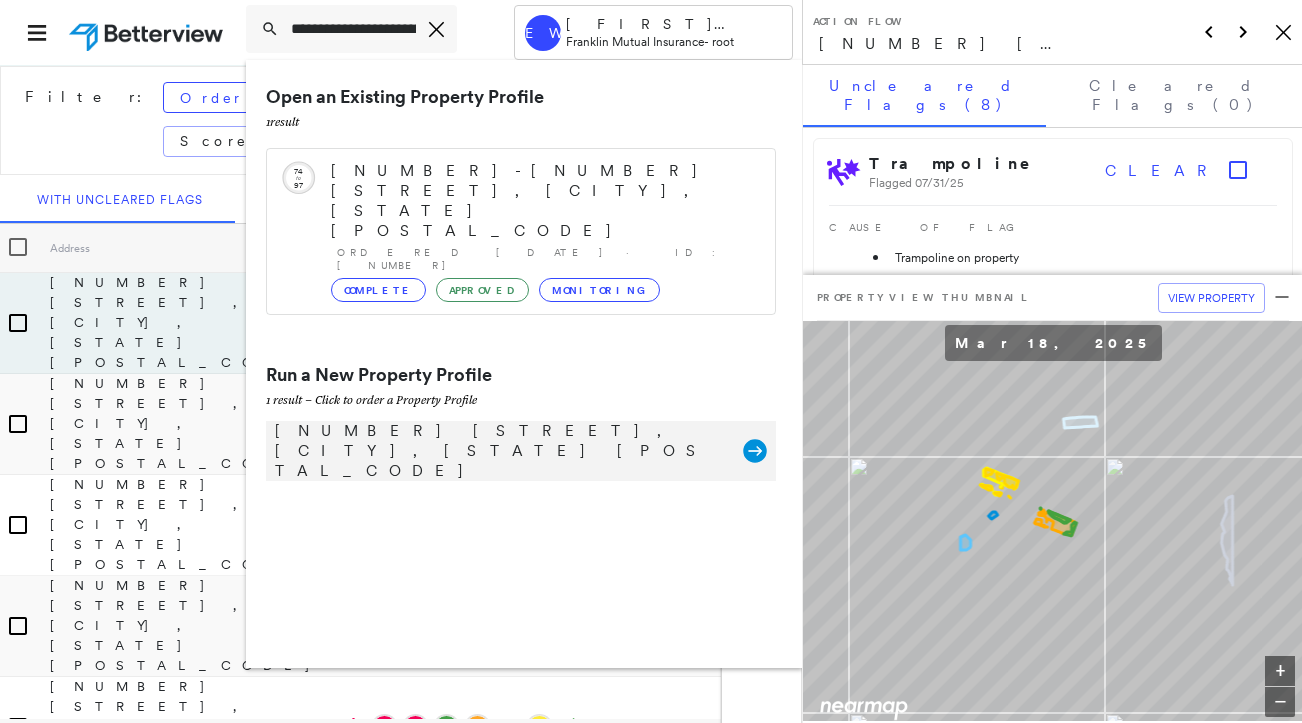 click on "[NUMBER] [STREET], [CITY], [STATE] [POSTAL_CODE] Group Created with Sketch." at bounding box center (521, 451) 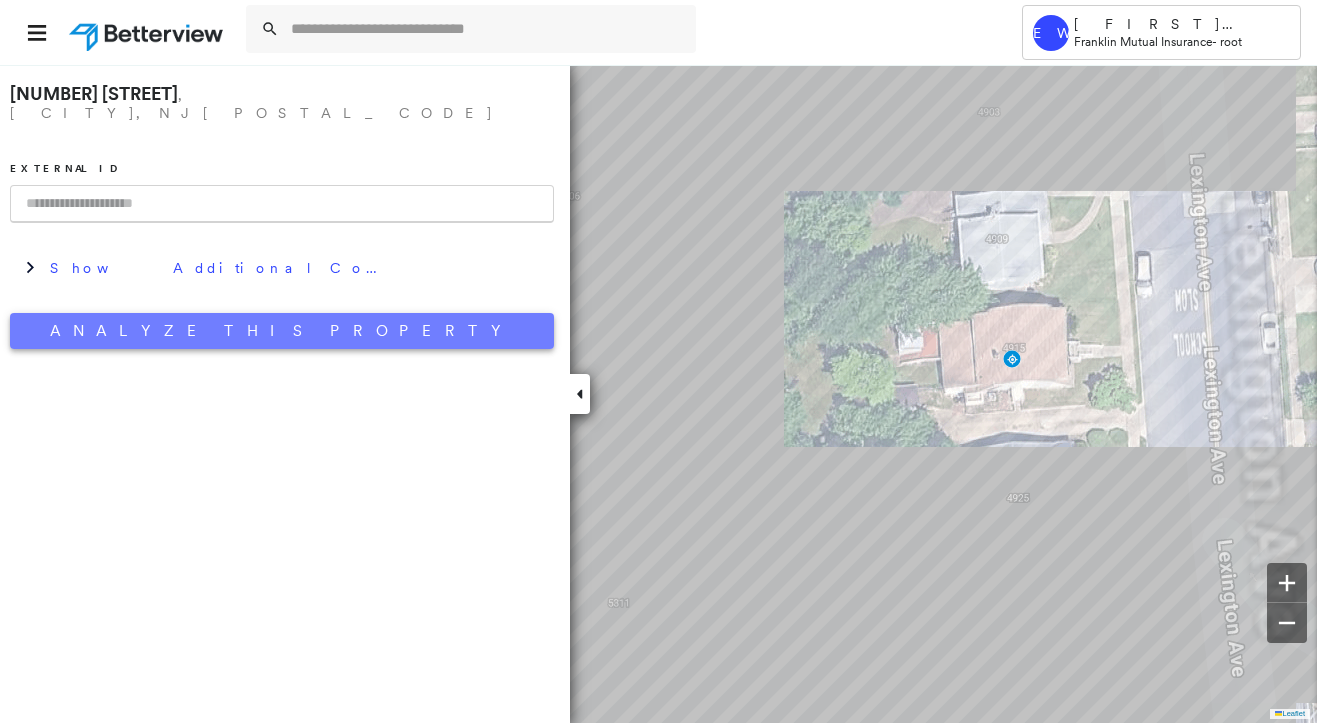 click on "Analyze This Property" at bounding box center (282, 331) 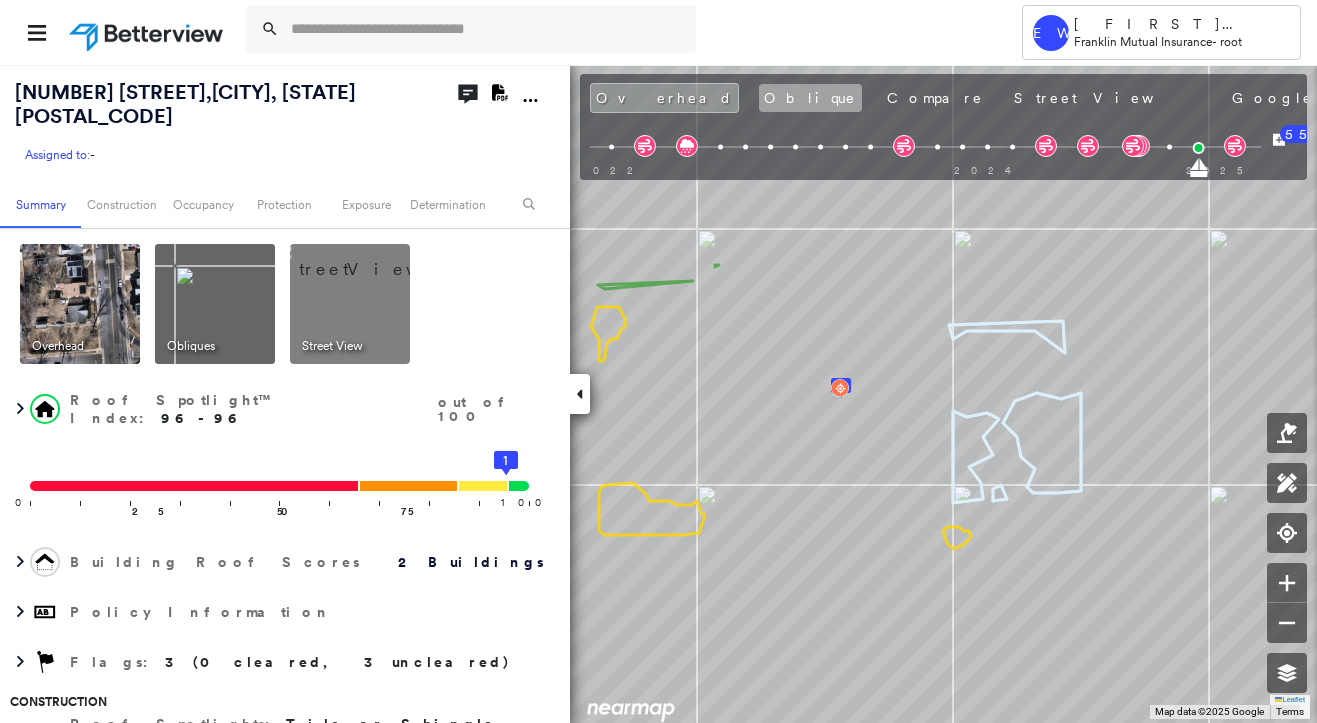 click on "Oblique" at bounding box center (810, 98) 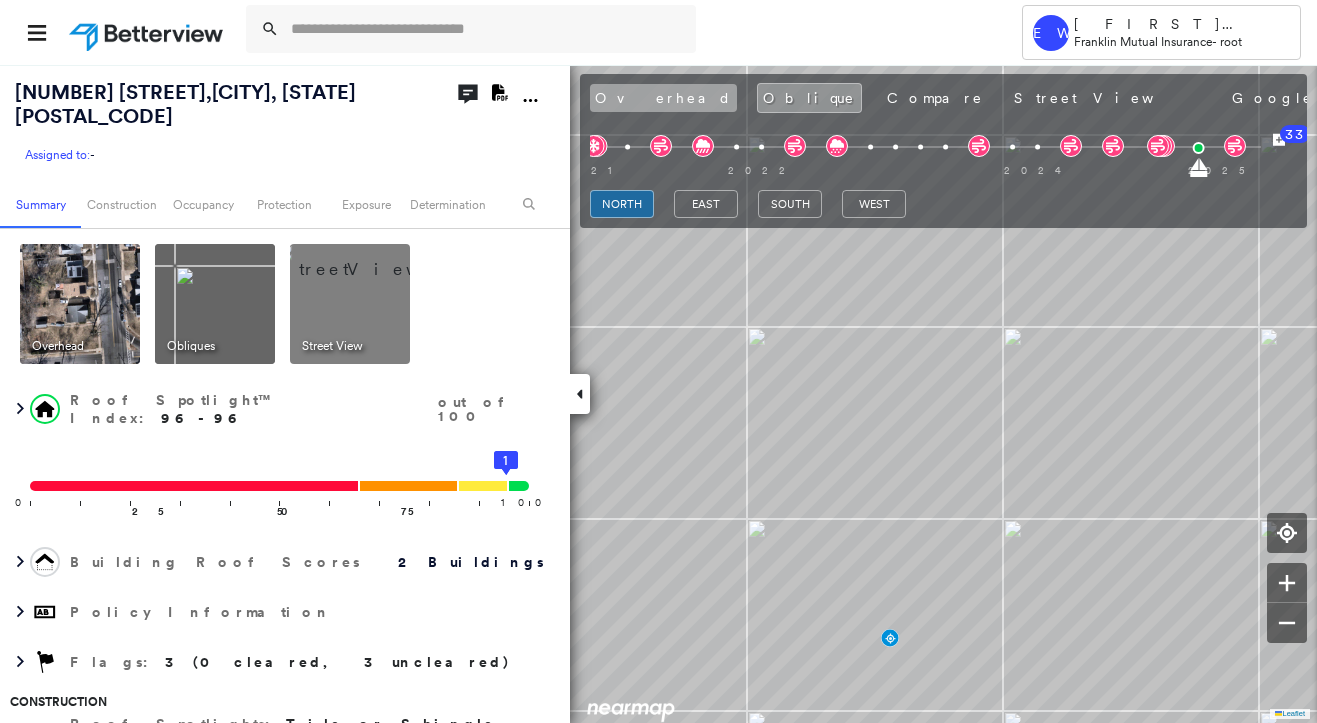 click on "Overhead" at bounding box center (663, 98) 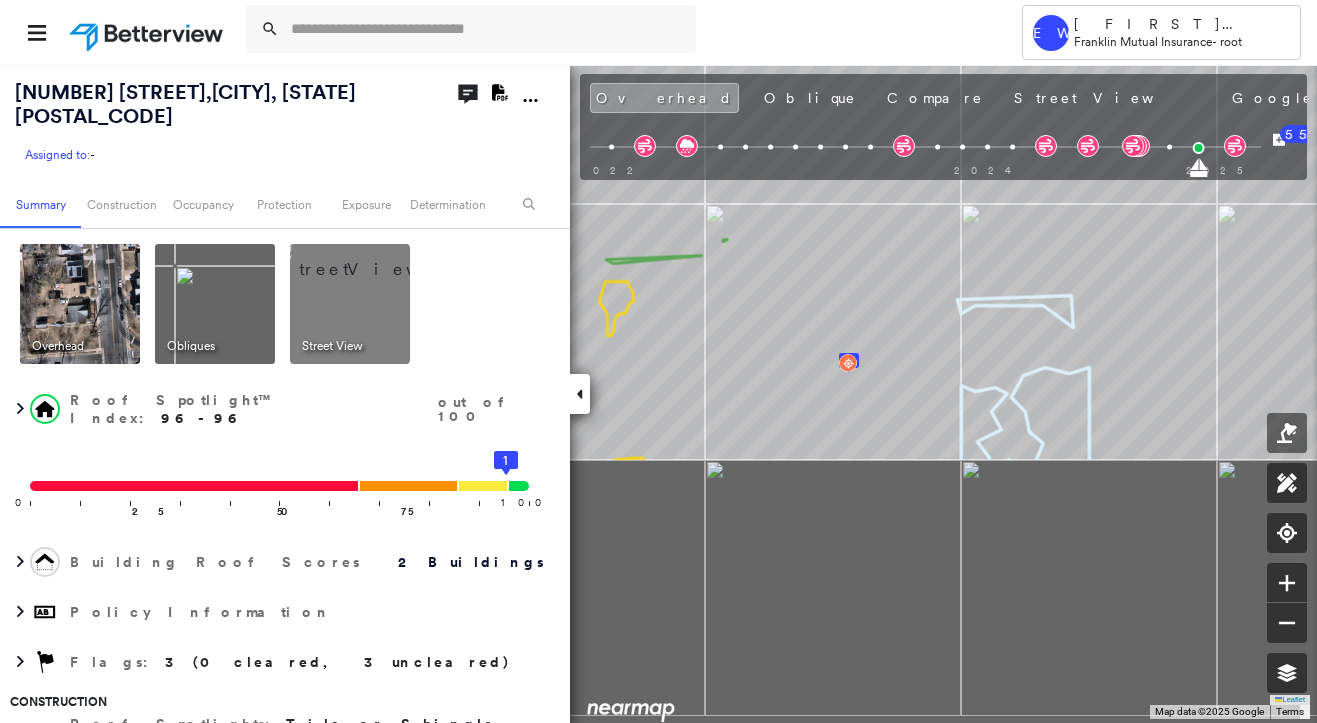 click on "[NUMBER] [STREET] , [CITY], [STATE] [POSTAL_CODE] Assigned to: - Assigned to: - Assigned to: - Open Comments Download PDF Report Summary Construction Occupancy Protection Exposure Determination Overhead Obliques Street View Roof Spotlight™ Index : 96-96 out of 100 0 100 25 50 75 2 1 Building Roof Scores 2 Buildings Policy Information Flags : 3 (0 cleared, 3 uncleared) Construction Roof Spotlights : Tile or Shingle Staining, Solar Panels, Overhang Property Features Roof Size & Shape : 2 buildings BuildZoom - Building Permit Data and Analysis Occupancy Place Detail Protection Exposure FEMA Risk Index Wind Additional Perils Tree Fall Risk: Present Determination Flags : 3 (0 cleared, 3 uncleared) Uncleared Flags (3) Cleared Flags (0) SOLR Solar Panels Flagged [DATE] Clear LOW Low Priority Flagged [DATE] Clear Tree Overhang Flagged [DATE] Clear Action Taken New Entry History Quote/New Business Terms & Conditions Added ACV Endorsement Added Cosmetic Endorsement Inspection/Loss Control General Save [NUMBER]" at bounding box center (658, 393) 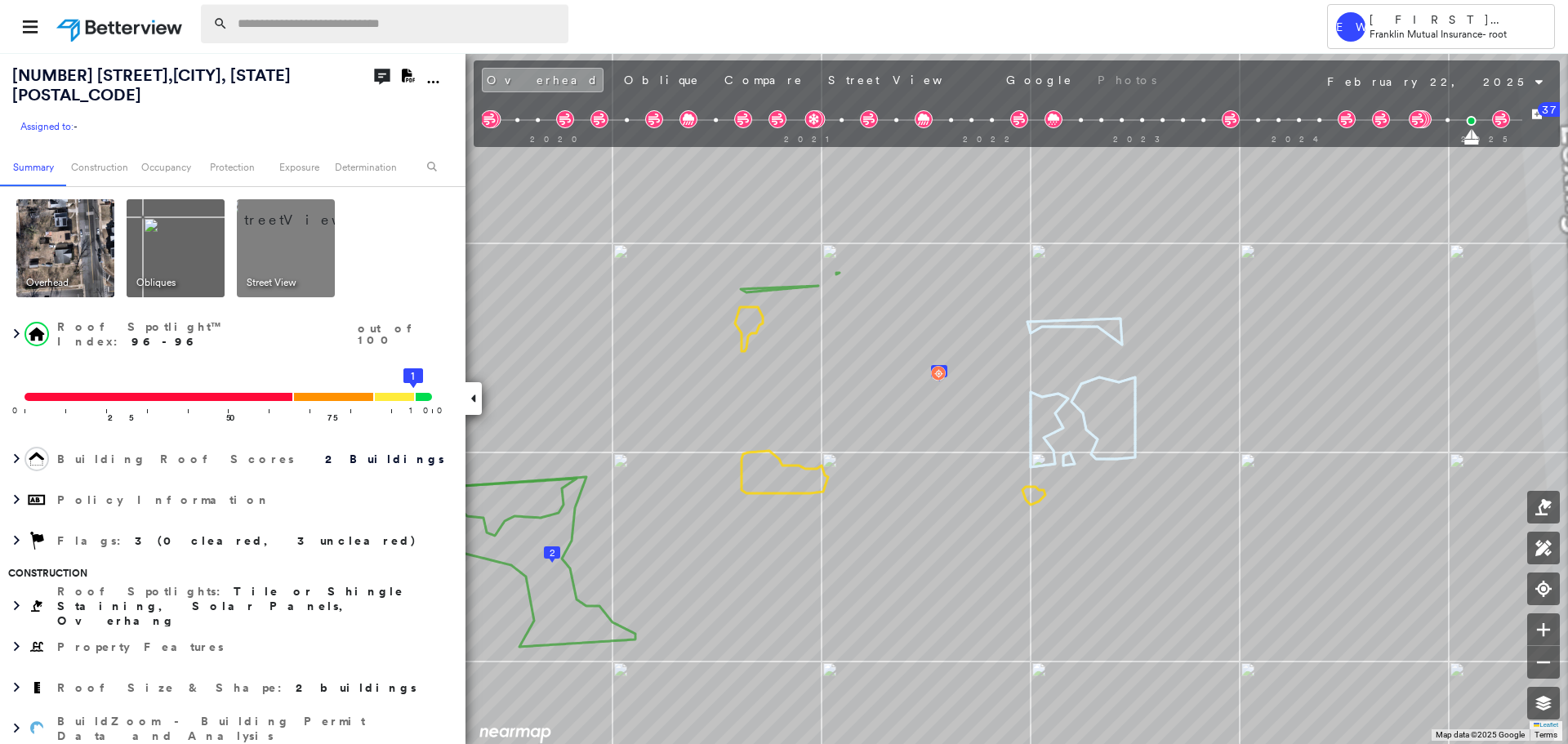 click at bounding box center (398, 24) 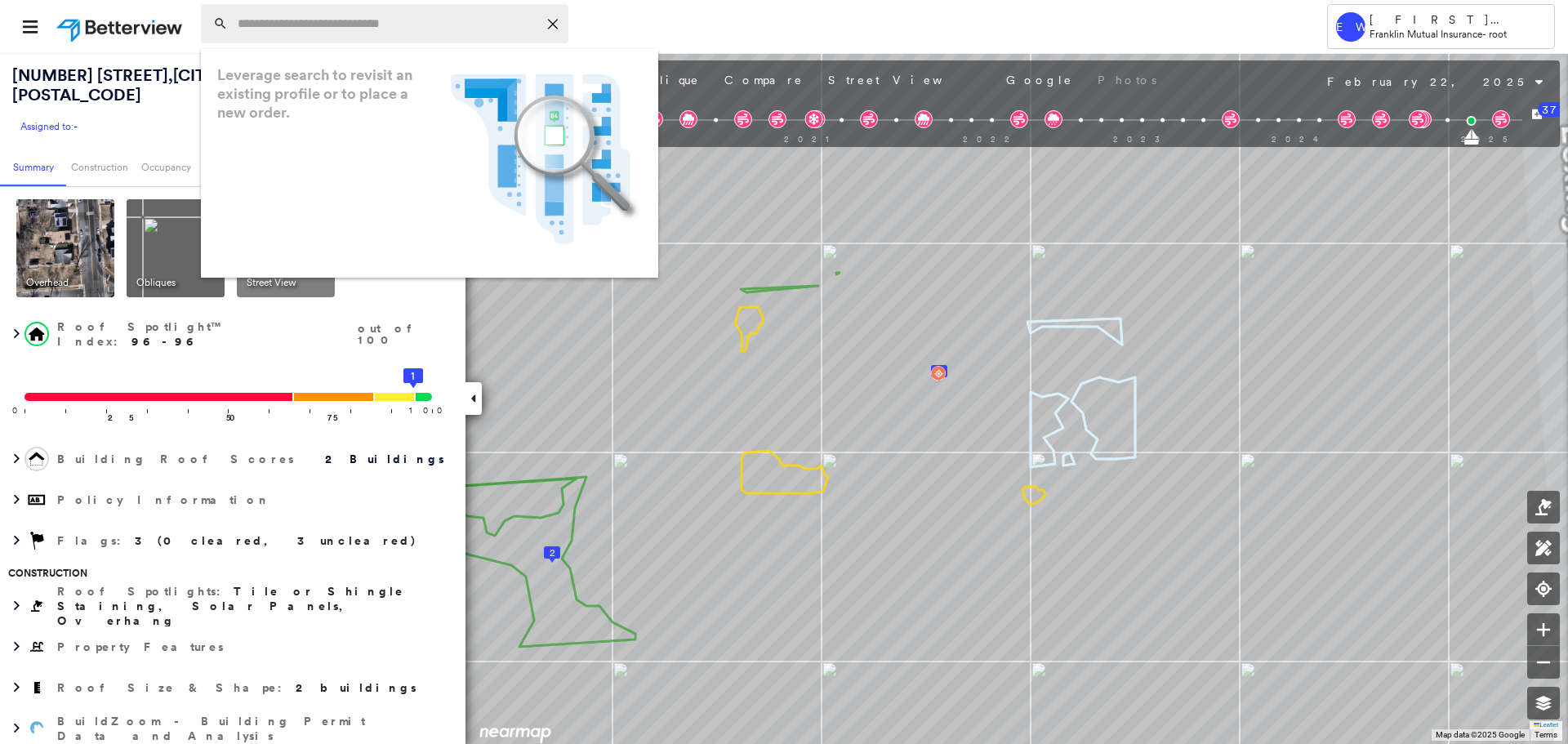 paste on "**********" 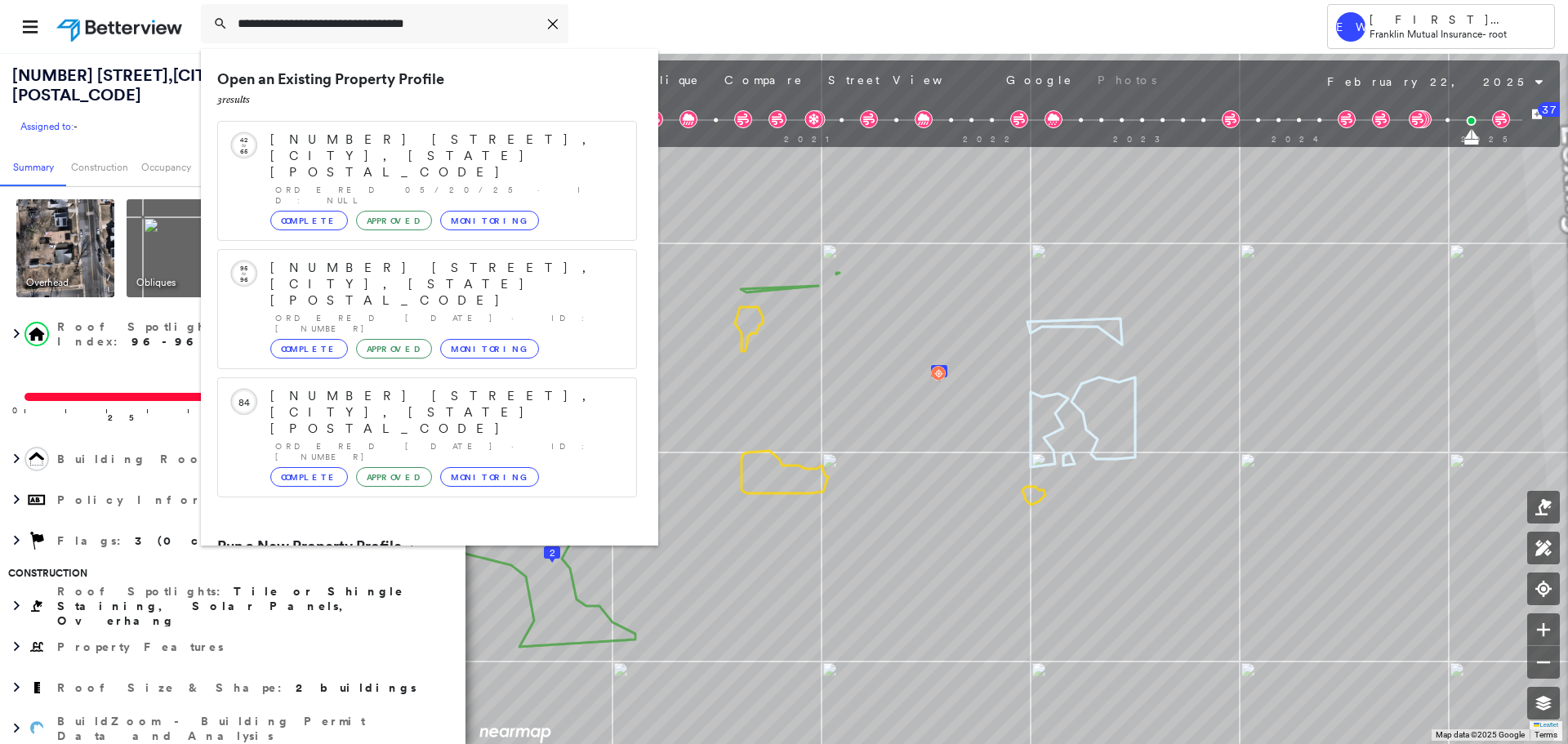 type on "**********" 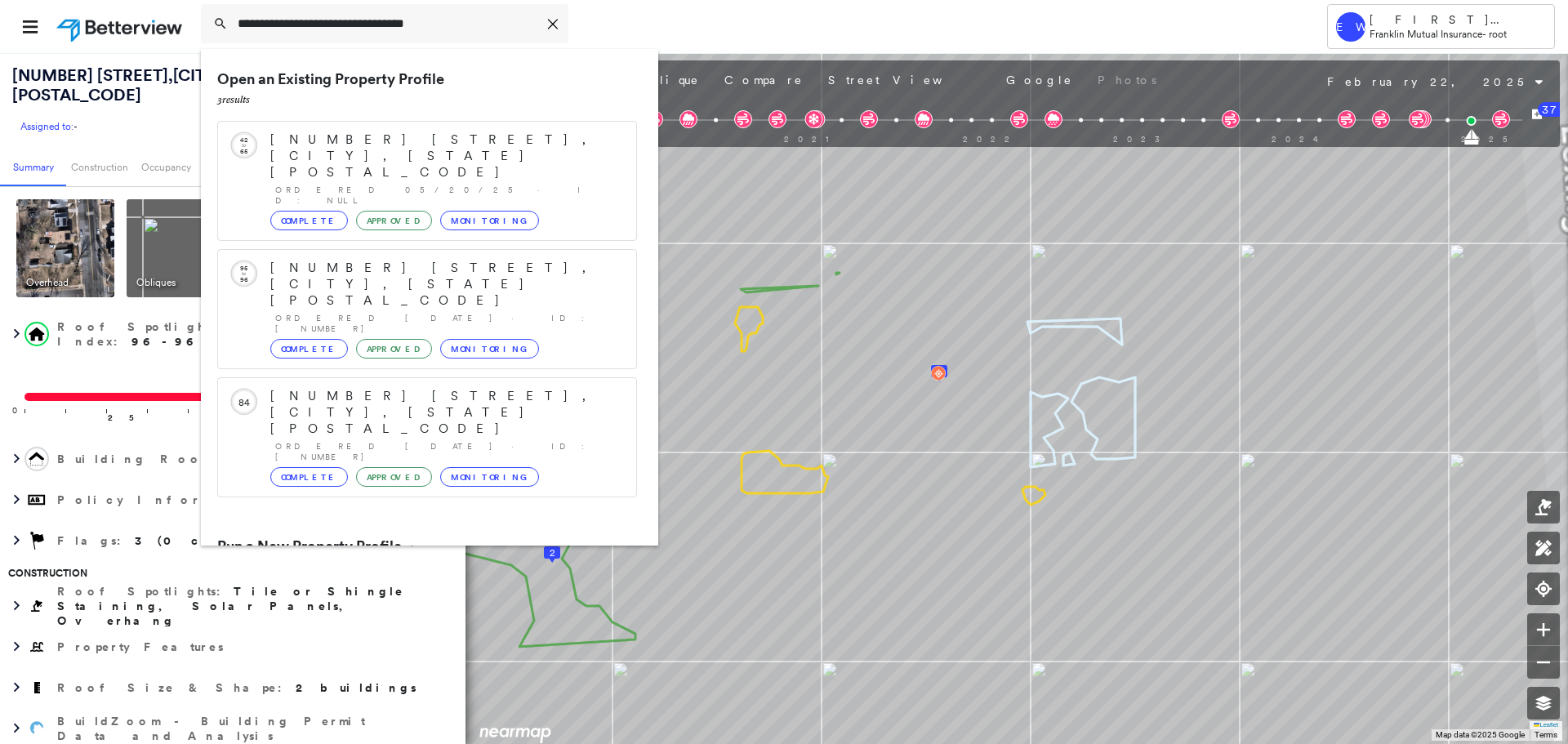 click on "[NUMBER] [STREET], [CITY], [STATE] [POSTAL_CODE]" at bounding box center (409, 608) 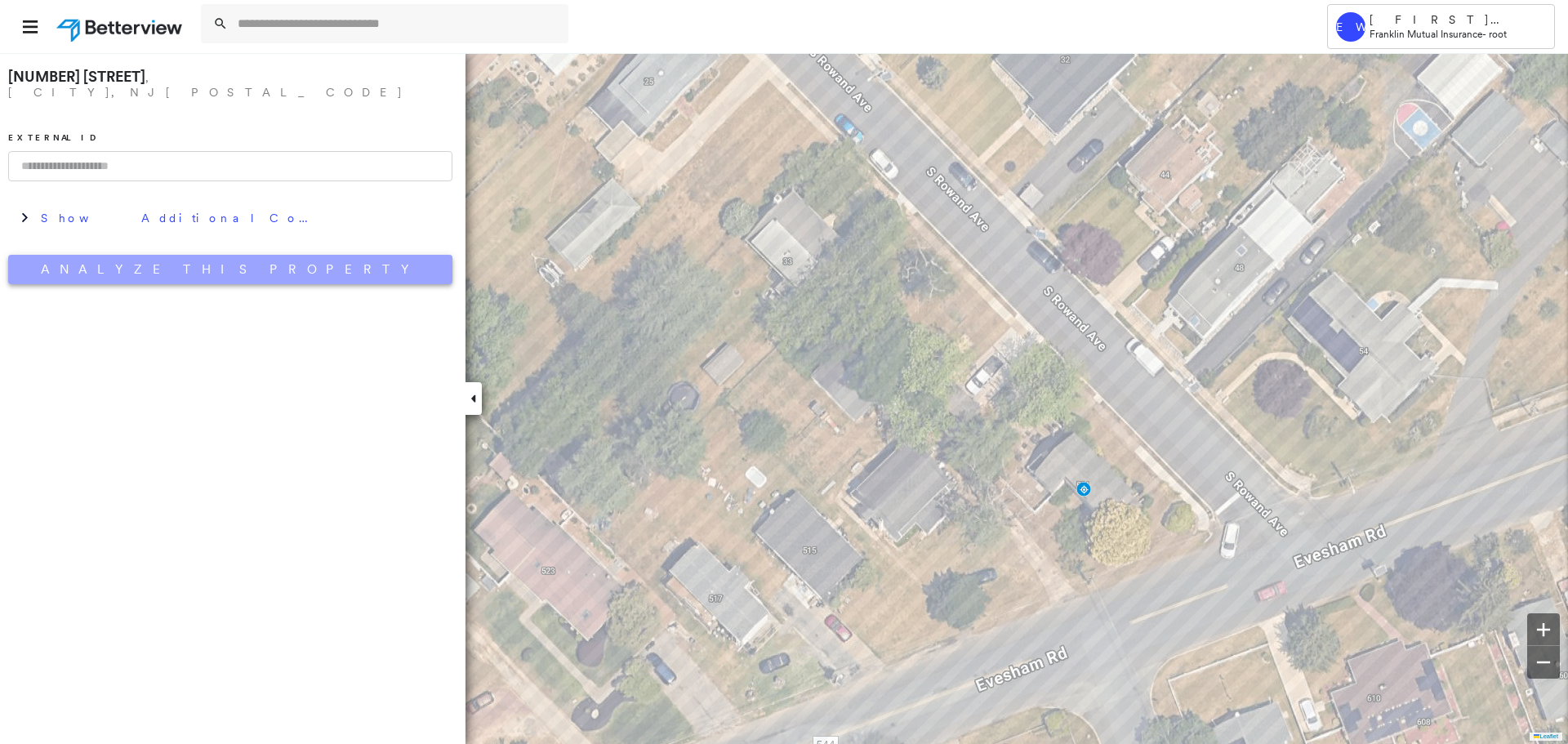click on "Analyze This Property" at bounding box center [230, 270] 